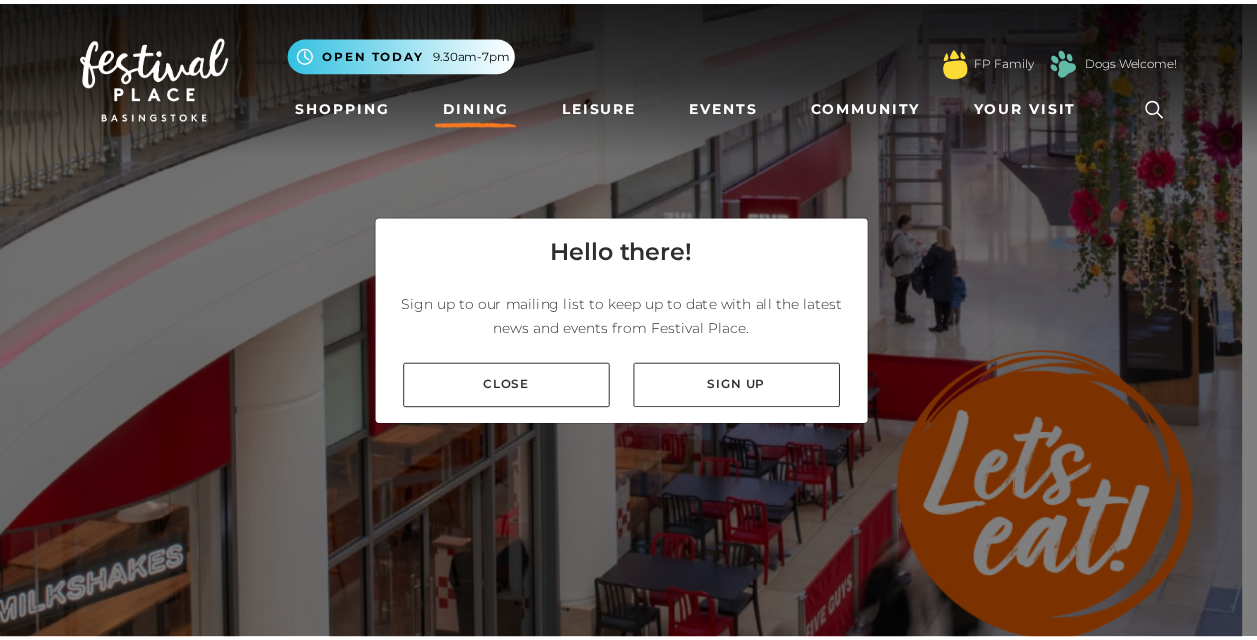 scroll, scrollTop: 0, scrollLeft: 0, axis: both 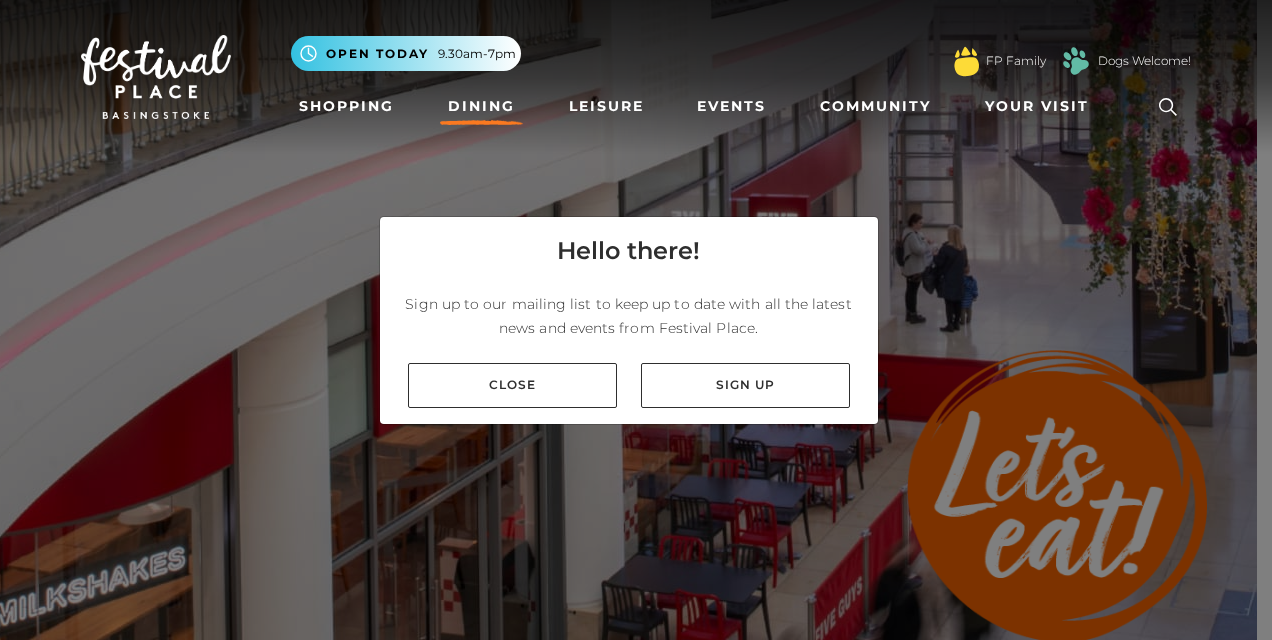 click on "Hello there!
Sign up to our mailing list to keep up to date with all the latest news and events from Festival Place.
Close
Sign up" at bounding box center (636, 320) 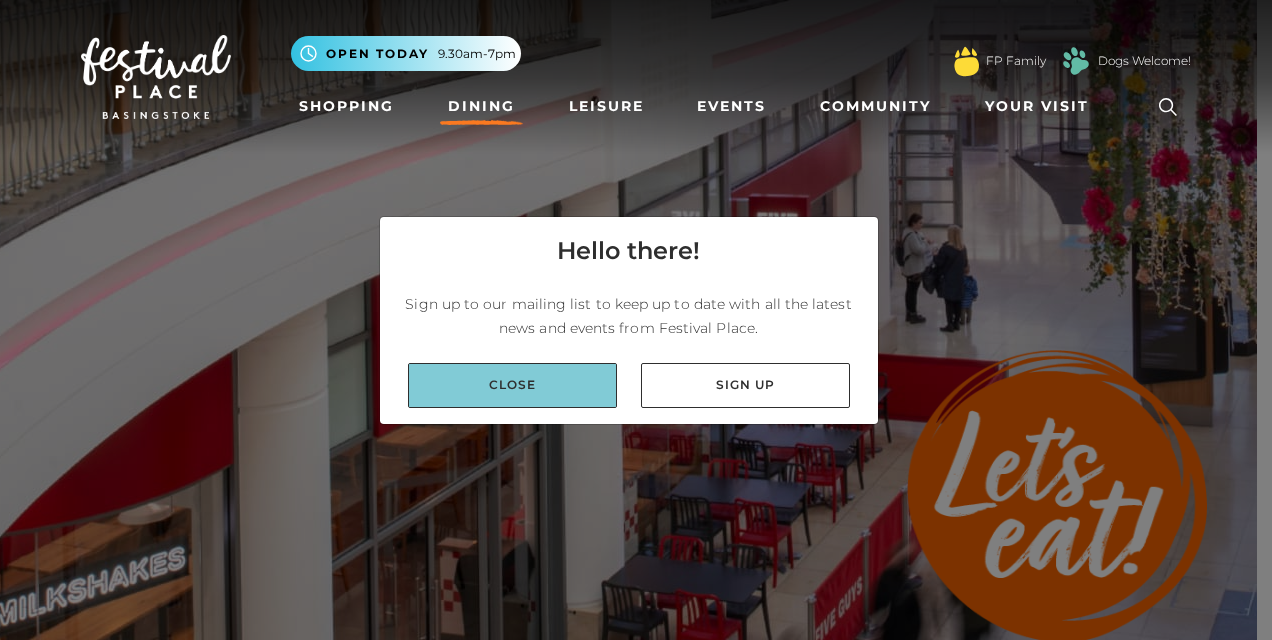 click on "Close" at bounding box center [512, 385] 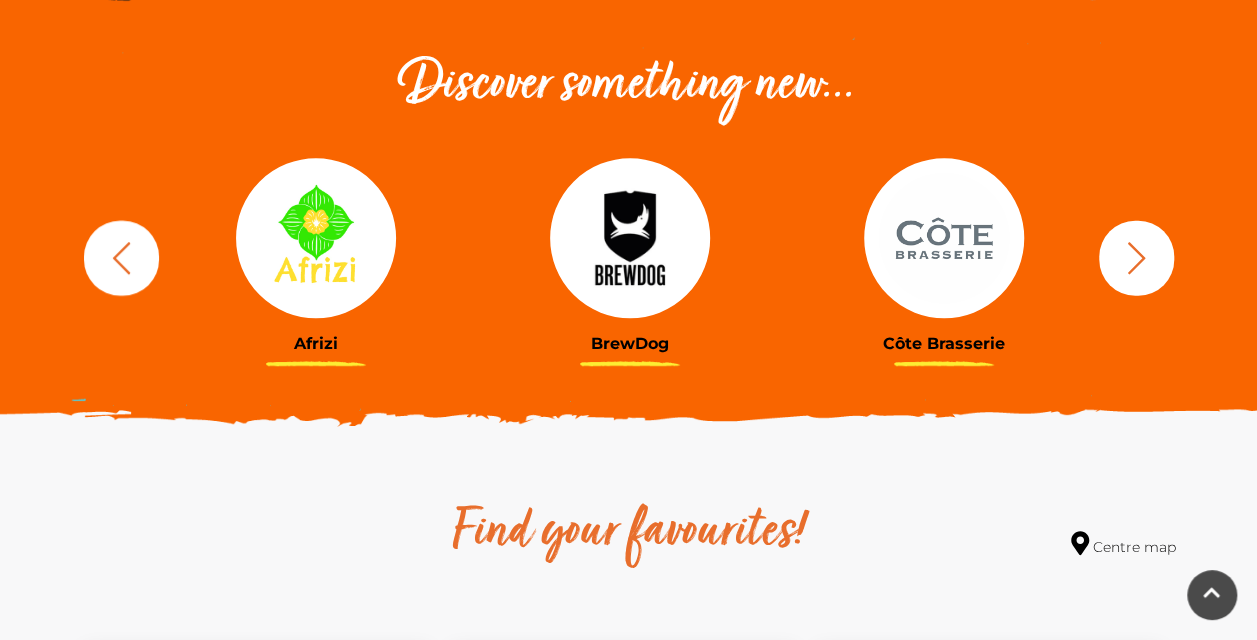 scroll, scrollTop: 720, scrollLeft: 0, axis: vertical 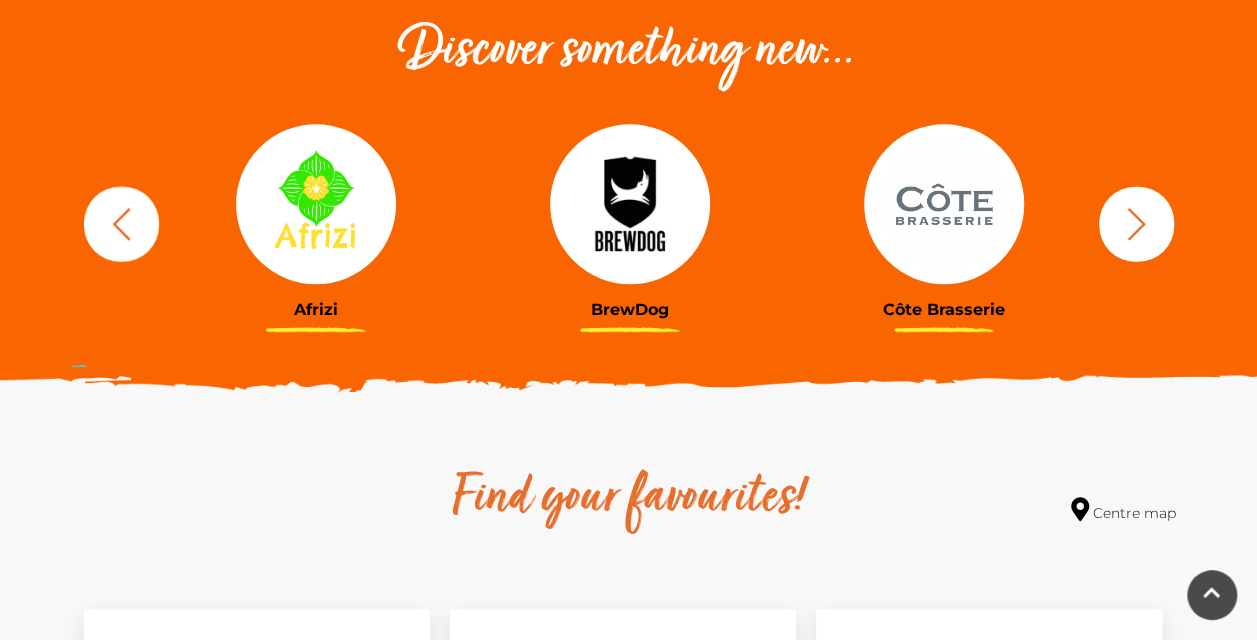click 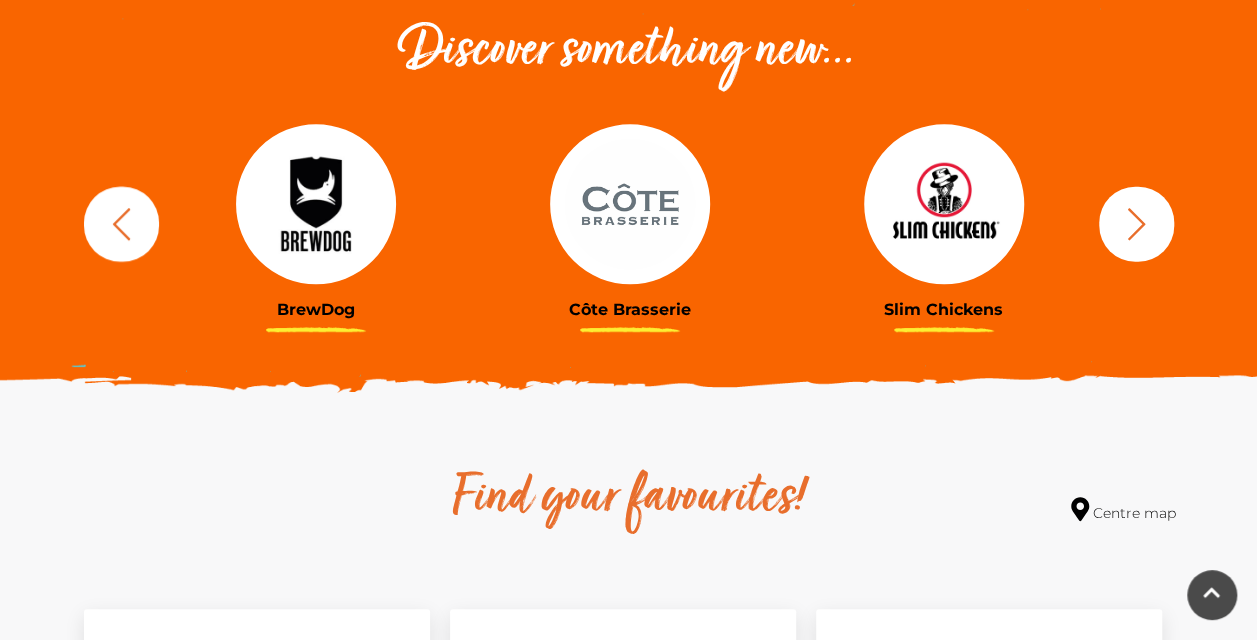 click 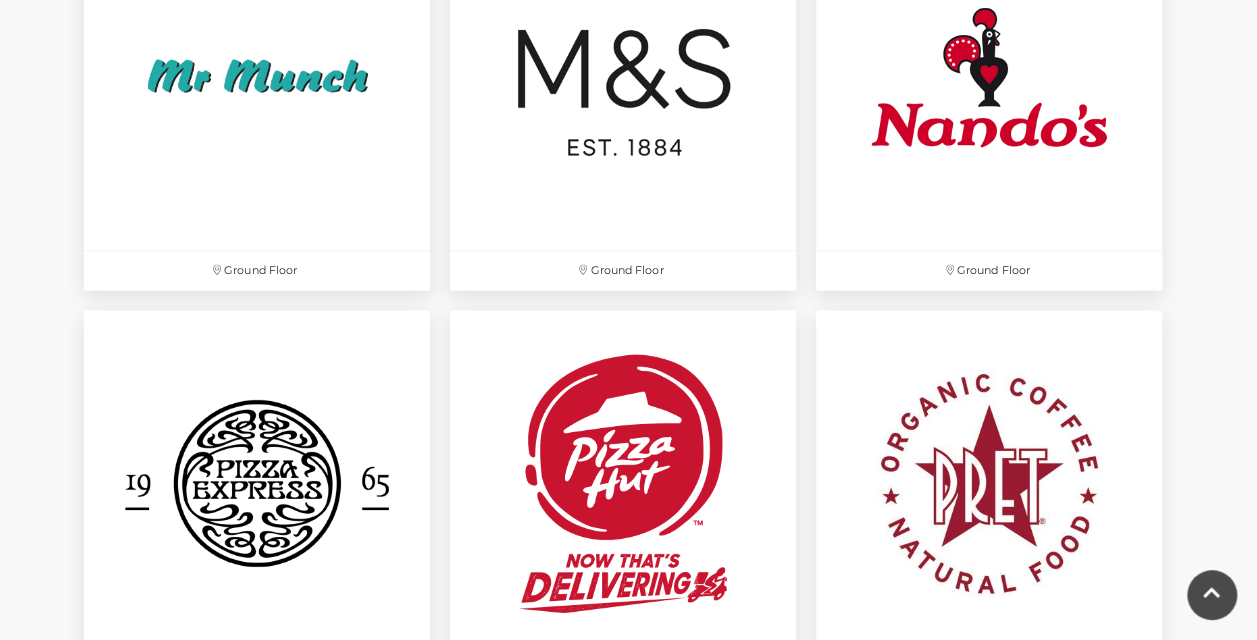 scroll, scrollTop: 5080, scrollLeft: 0, axis: vertical 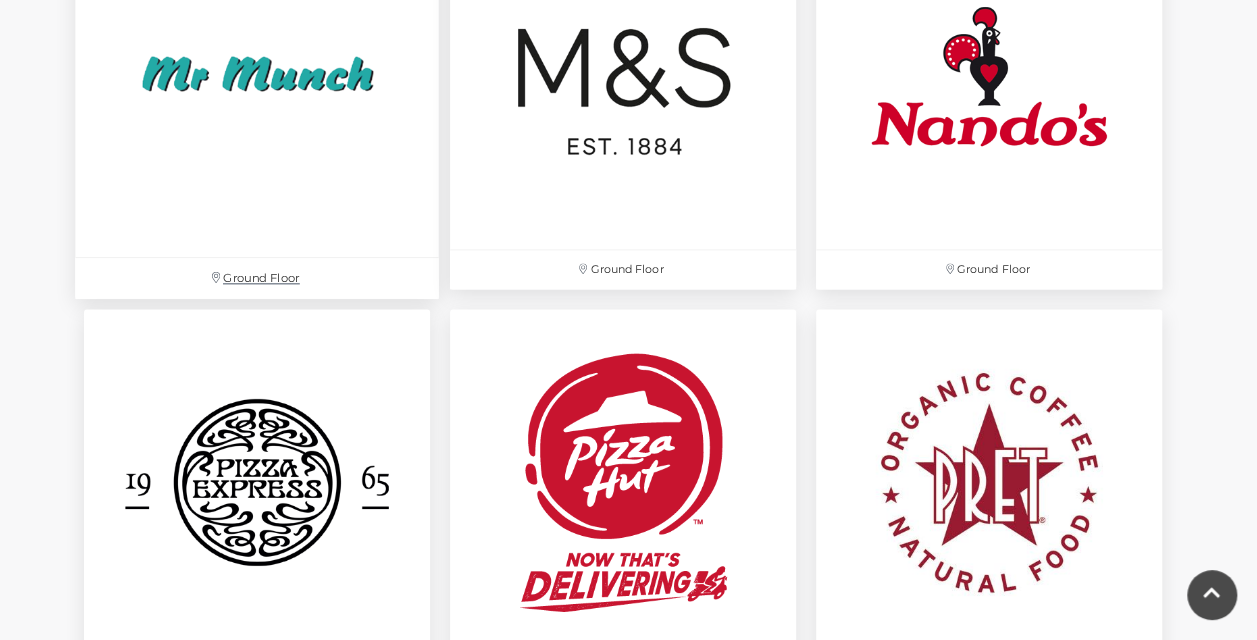 click at bounding box center [257, 75] 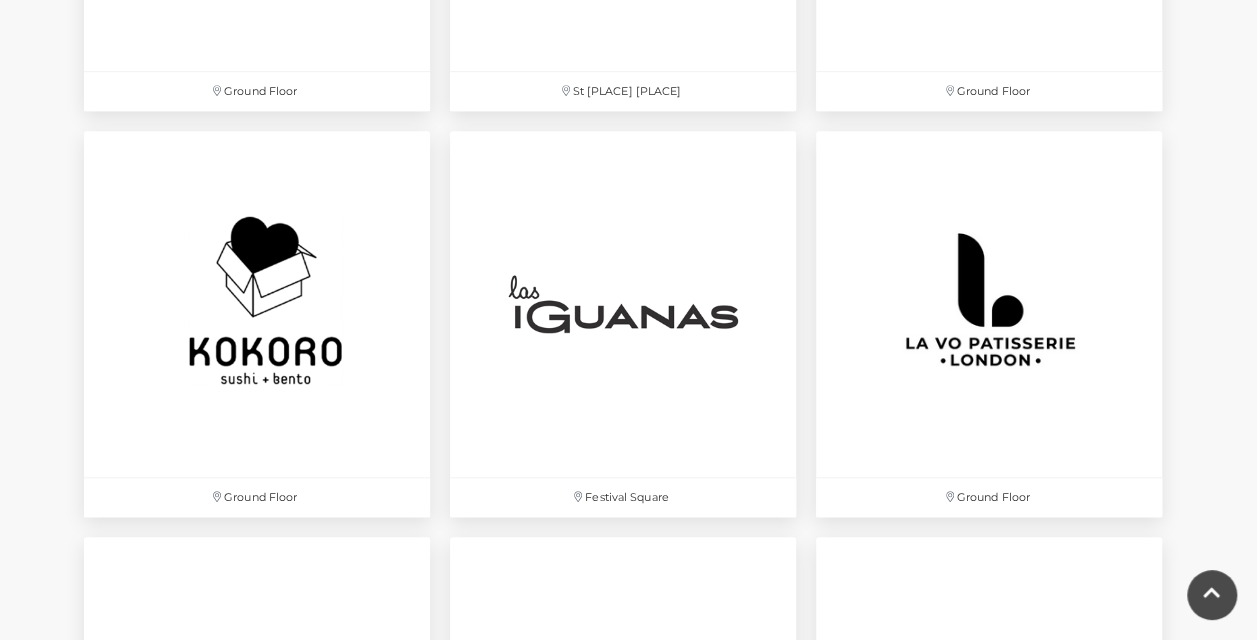 scroll, scrollTop: 4360, scrollLeft: 0, axis: vertical 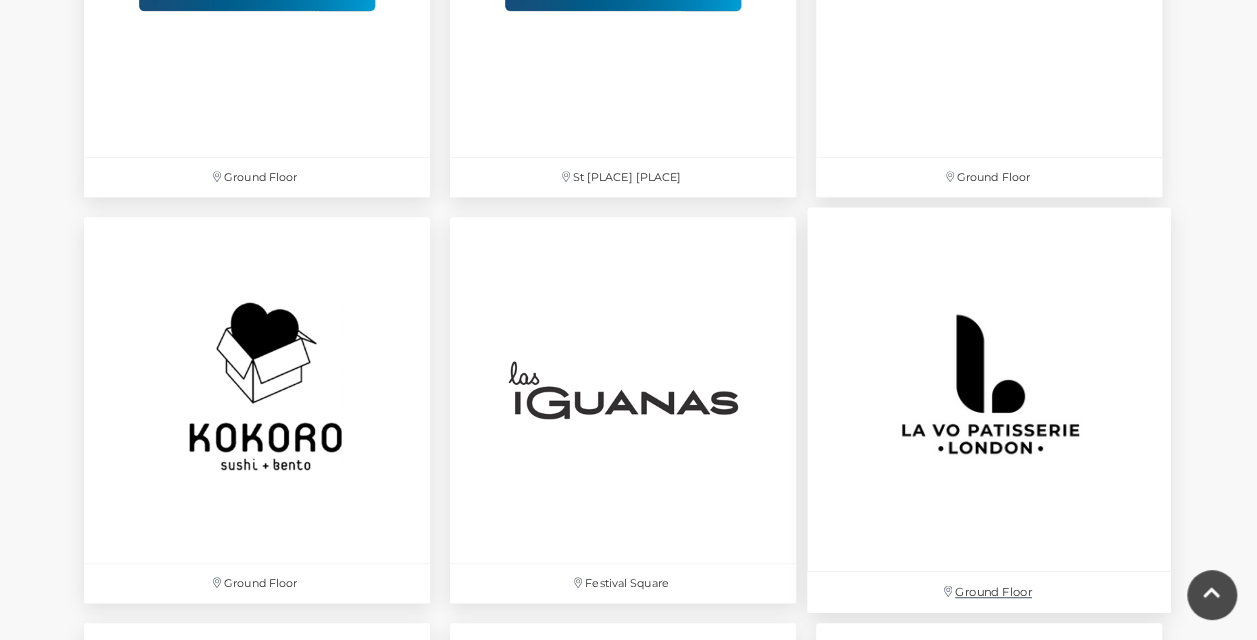 click at bounding box center [989, 389] 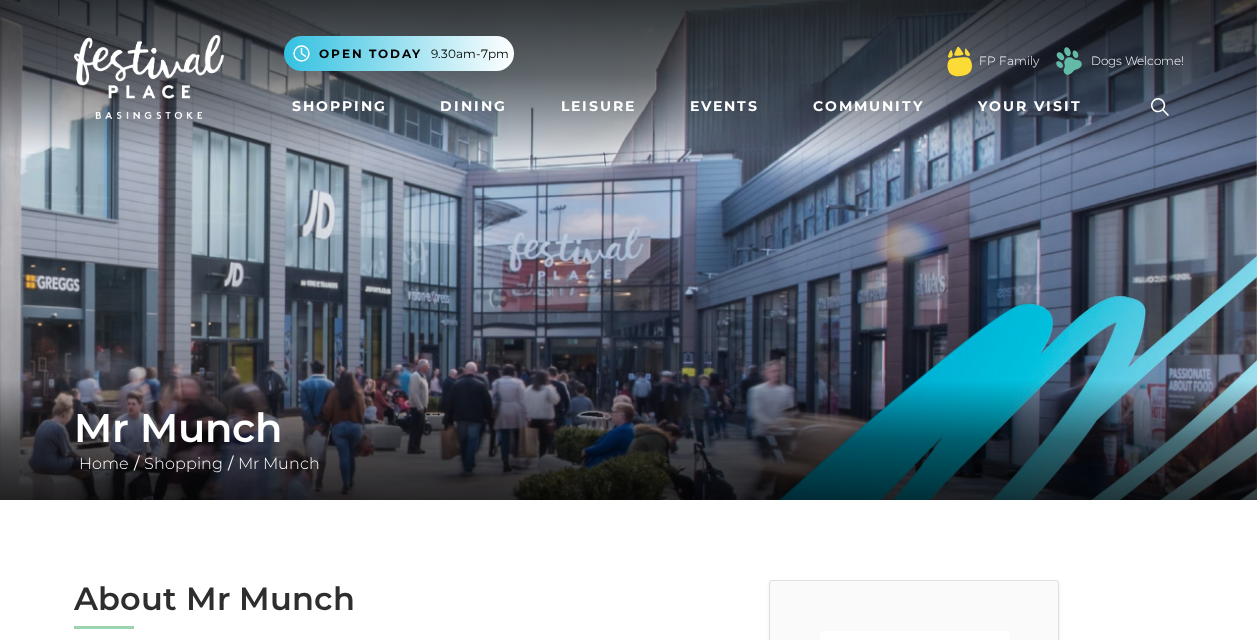 scroll, scrollTop: 0, scrollLeft: 0, axis: both 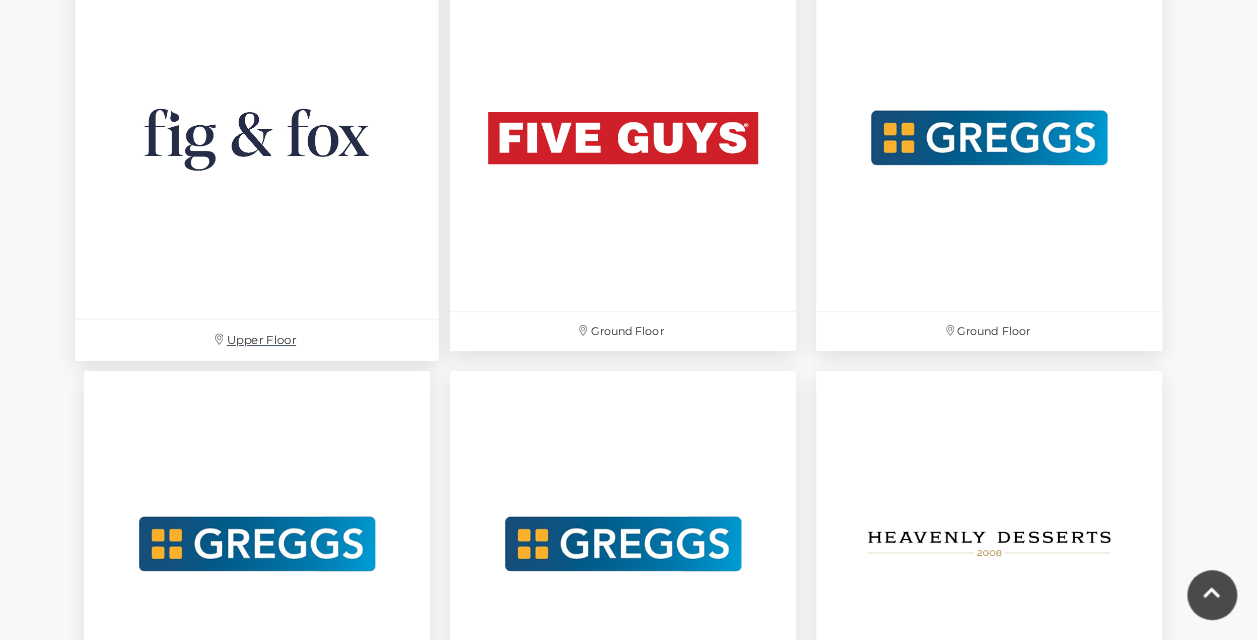 click at bounding box center [257, 137] 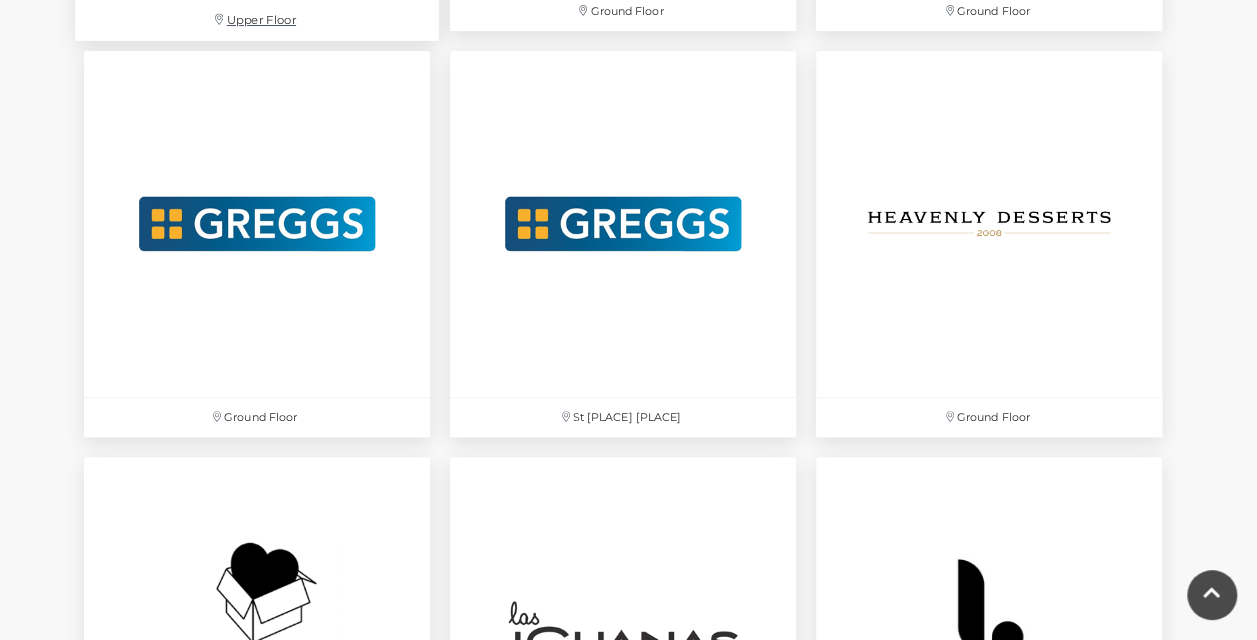 scroll, scrollTop: 4080, scrollLeft: 0, axis: vertical 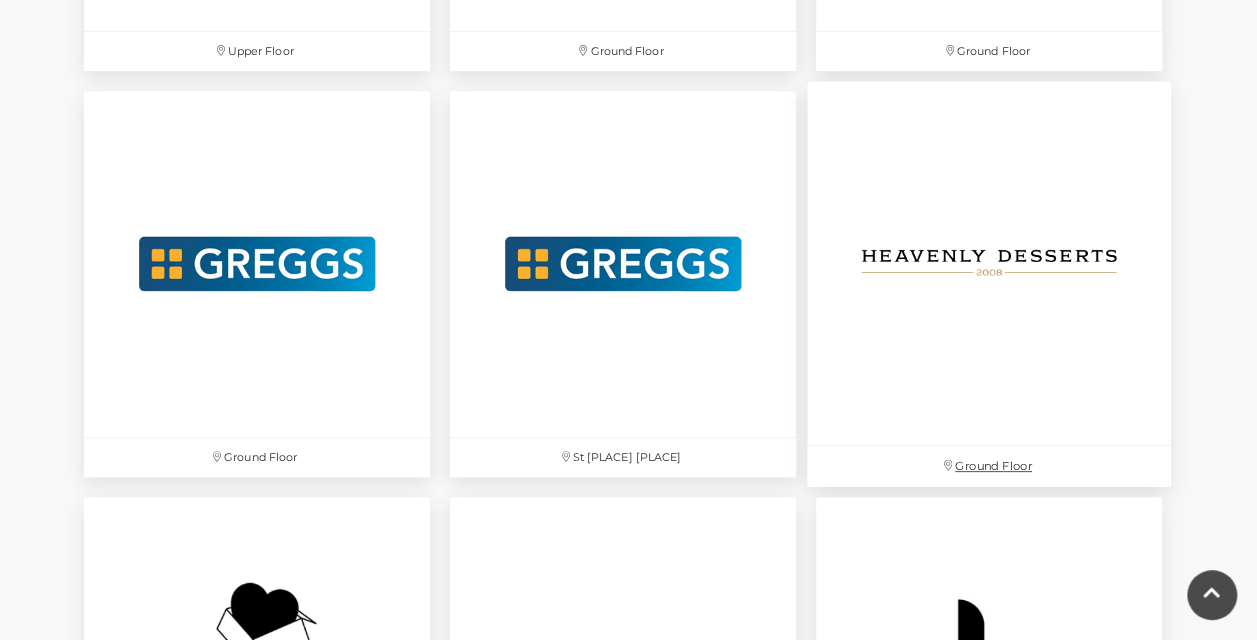 click at bounding box center [989, 263] 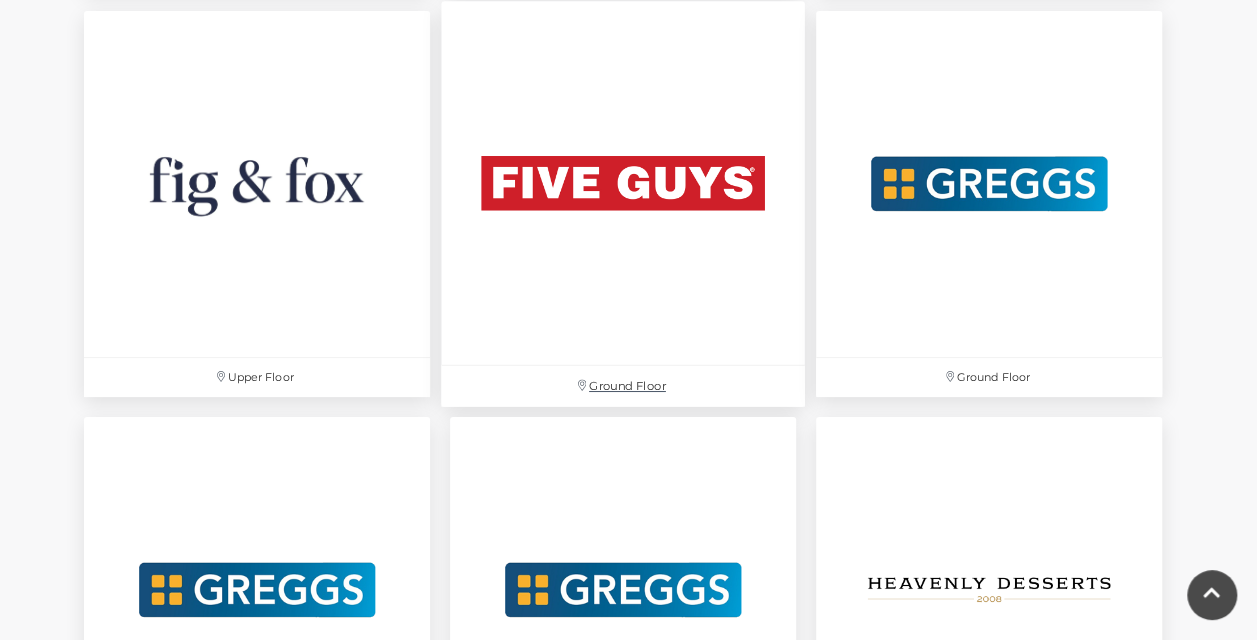 scroll, scrollTop: 3720, scrollLeft: 0, axis: vertical 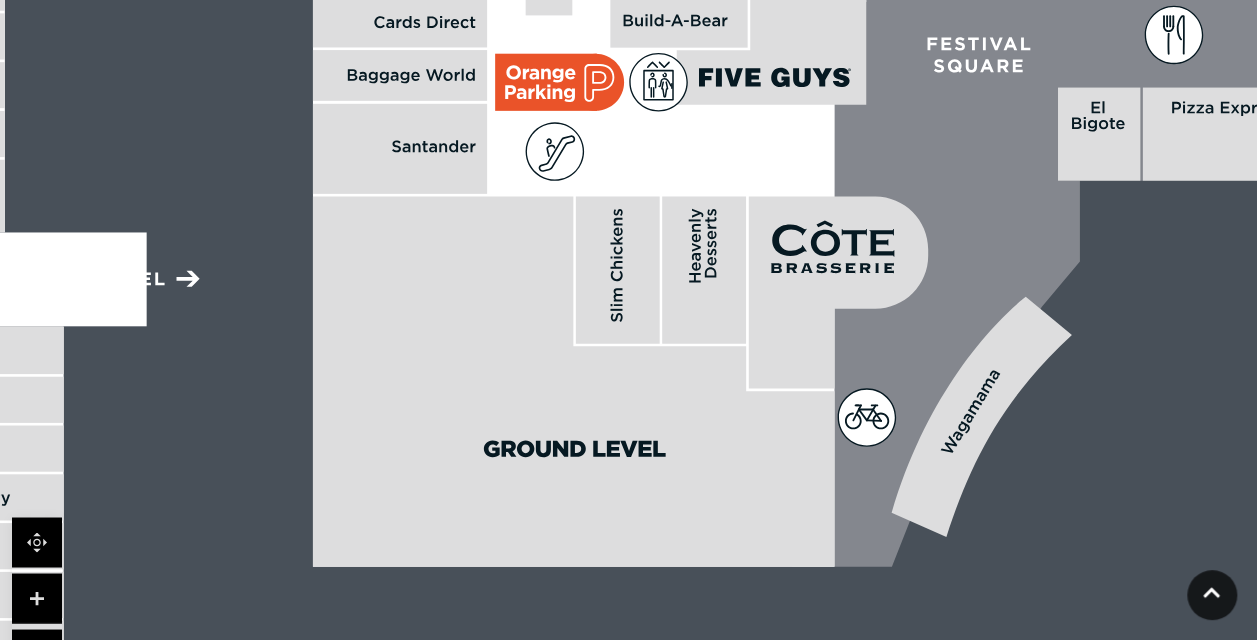 click 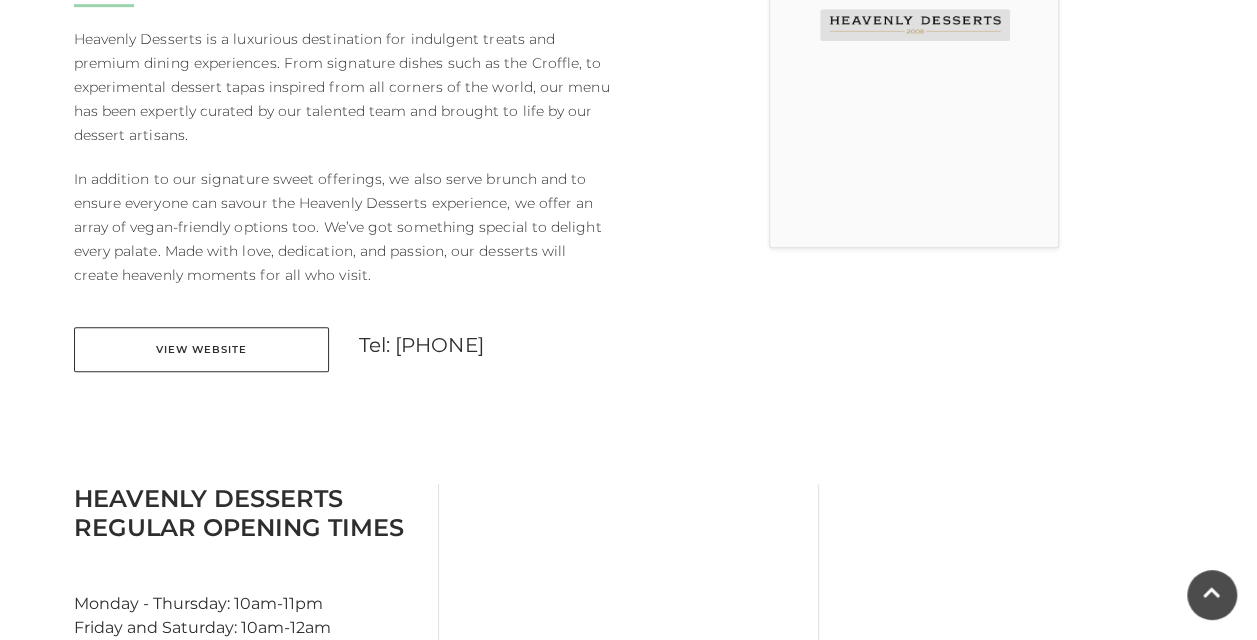 scroll, scrollTop: 600, scrollLeft: 0, axis: vertical 